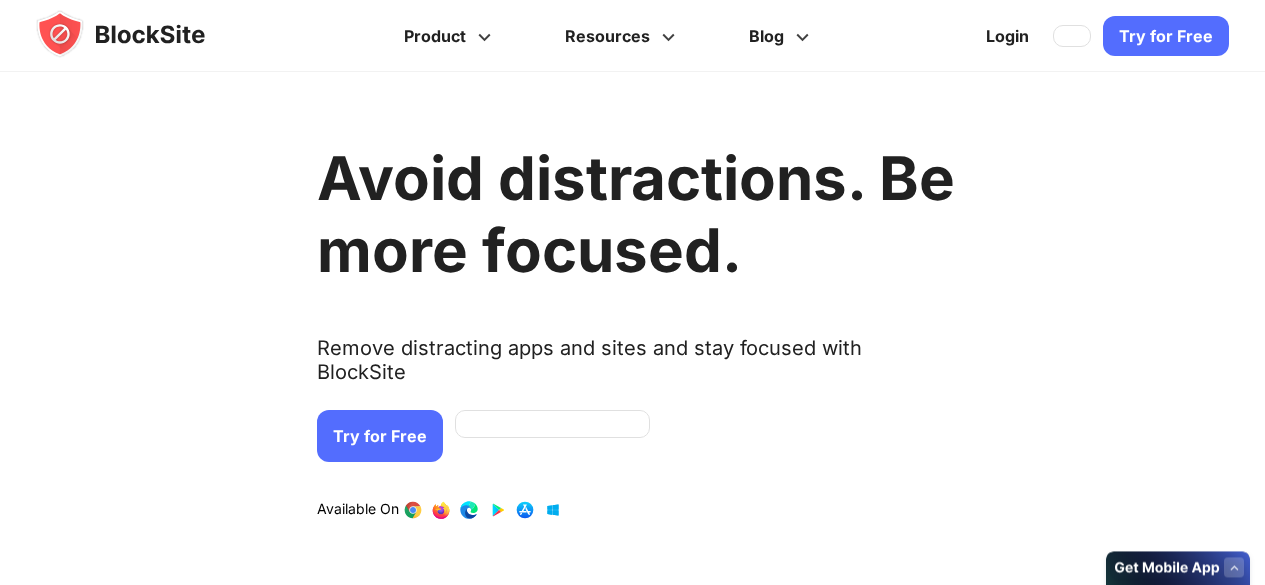 scroll, scrollTop: 0, scrollLeft: 0, axis: both 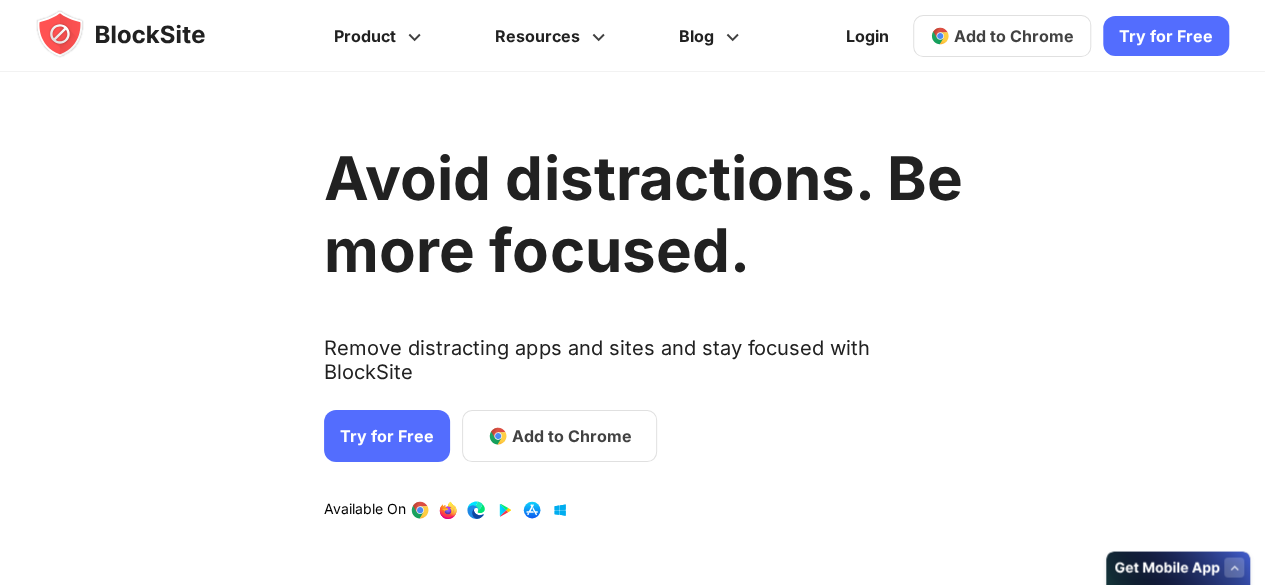 click on "Add to Chrome" at bounding box center [1014, 36] 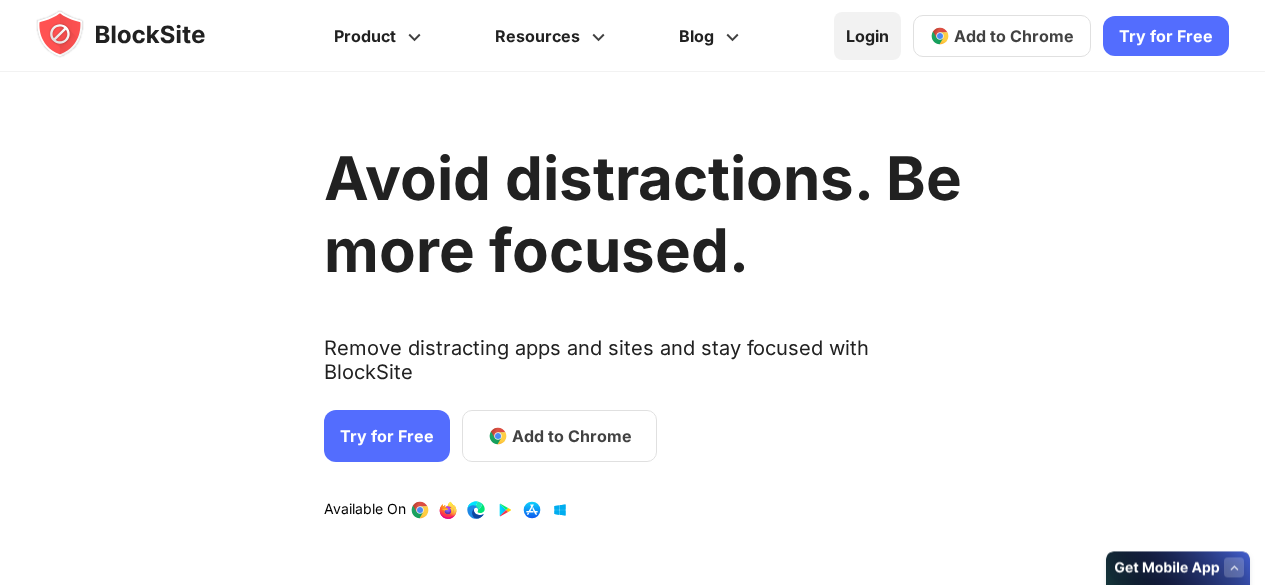 scroll, scrollTop: 0, scrollLeft: 0, axis: both 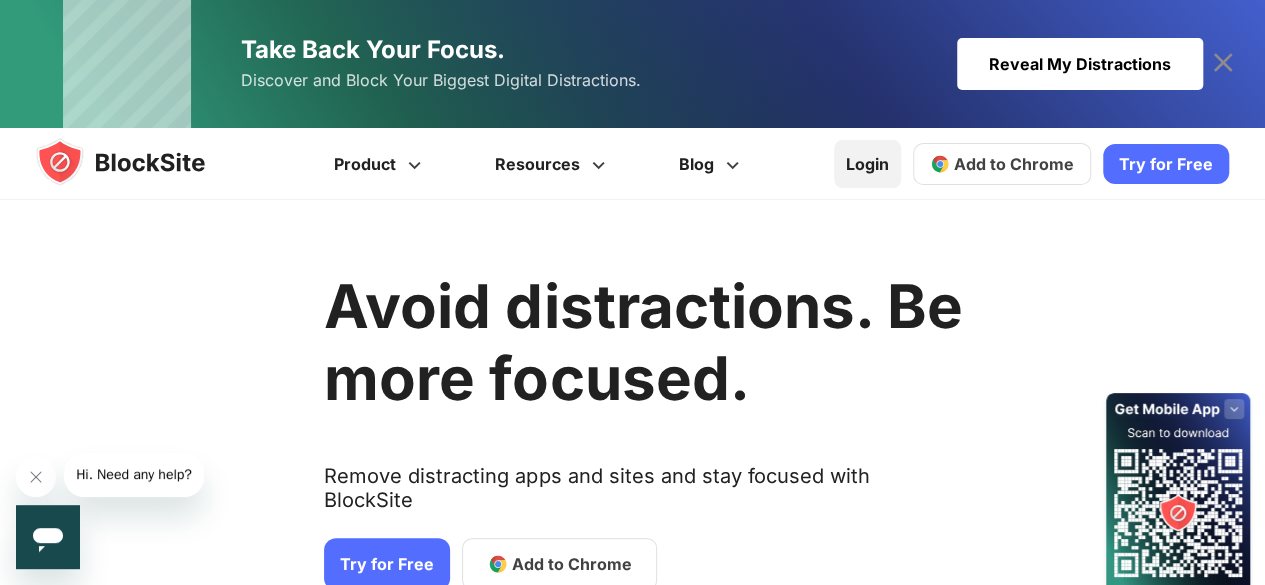 click on "Login" at bounding box center [867, 164] 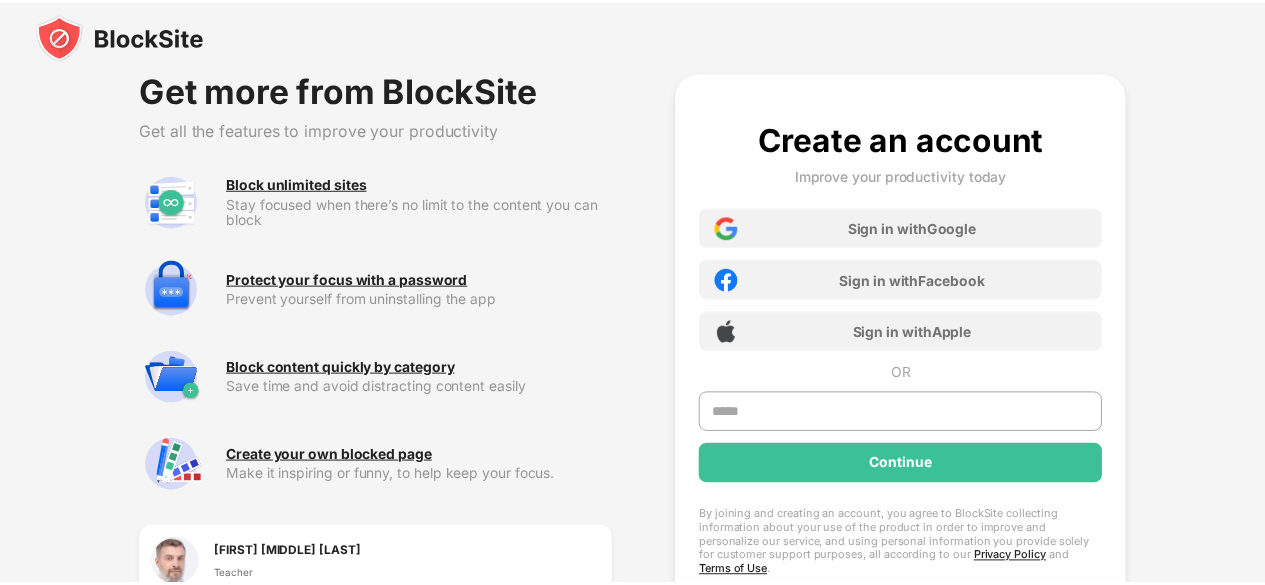 scroll, scrollTop: 0, scrollLeft: 0, axis: both 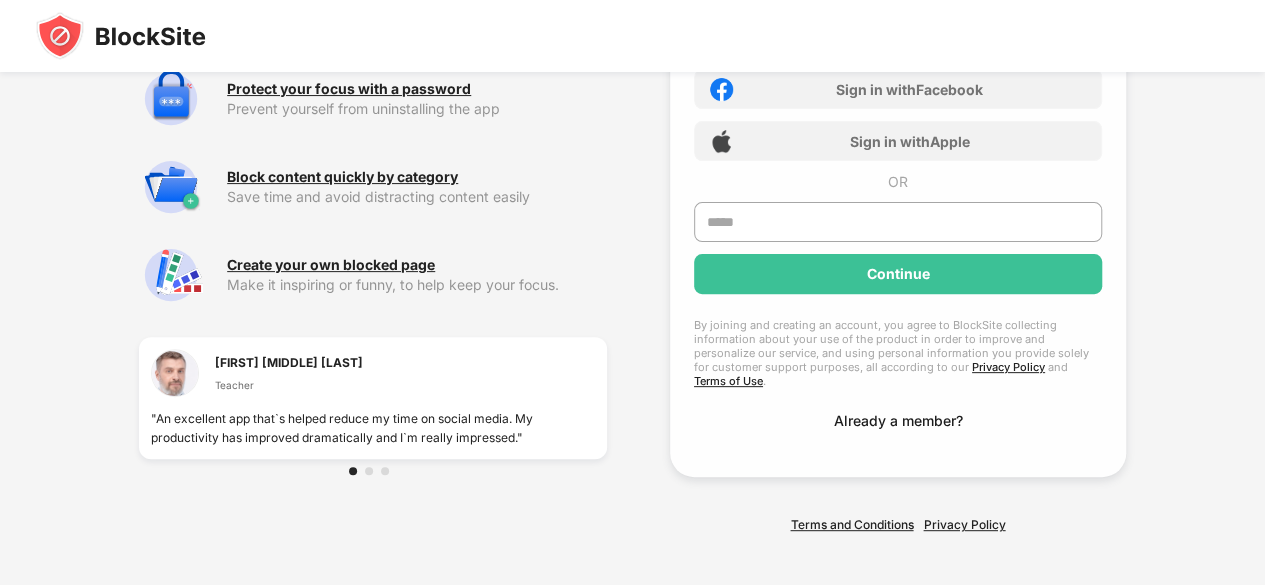 click on "Already a member?" at bounding box center [897, 420] 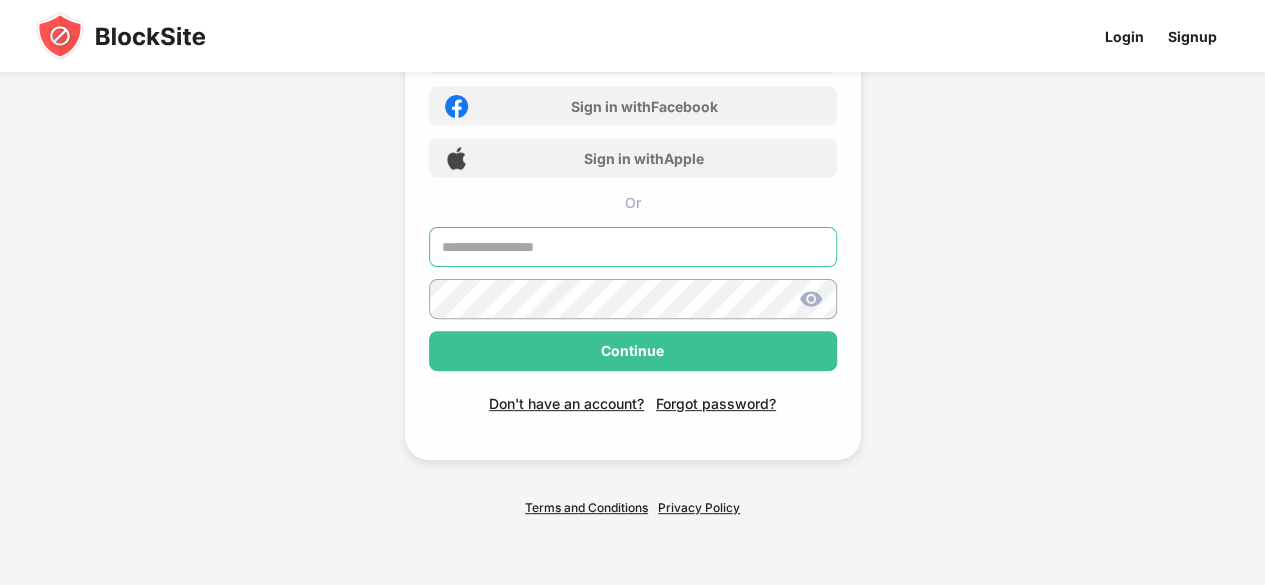 type on "**********" 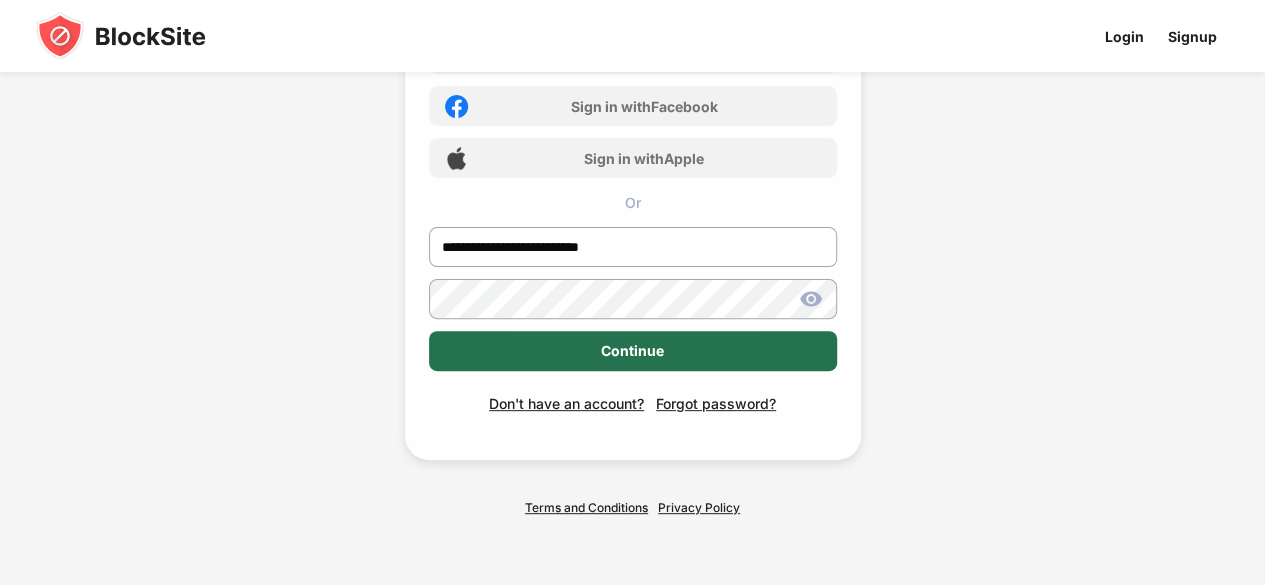 click on "Continue" at bounding box center [632, 351] 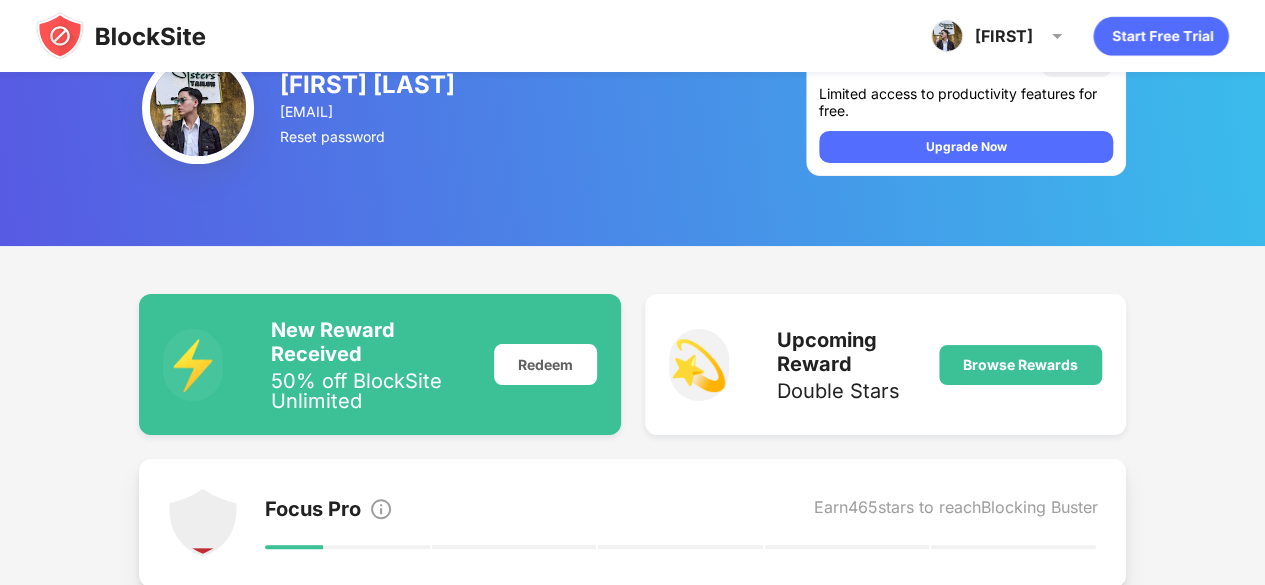 scroll, scrollTop: 0, scrollLeft: 0, axis: both 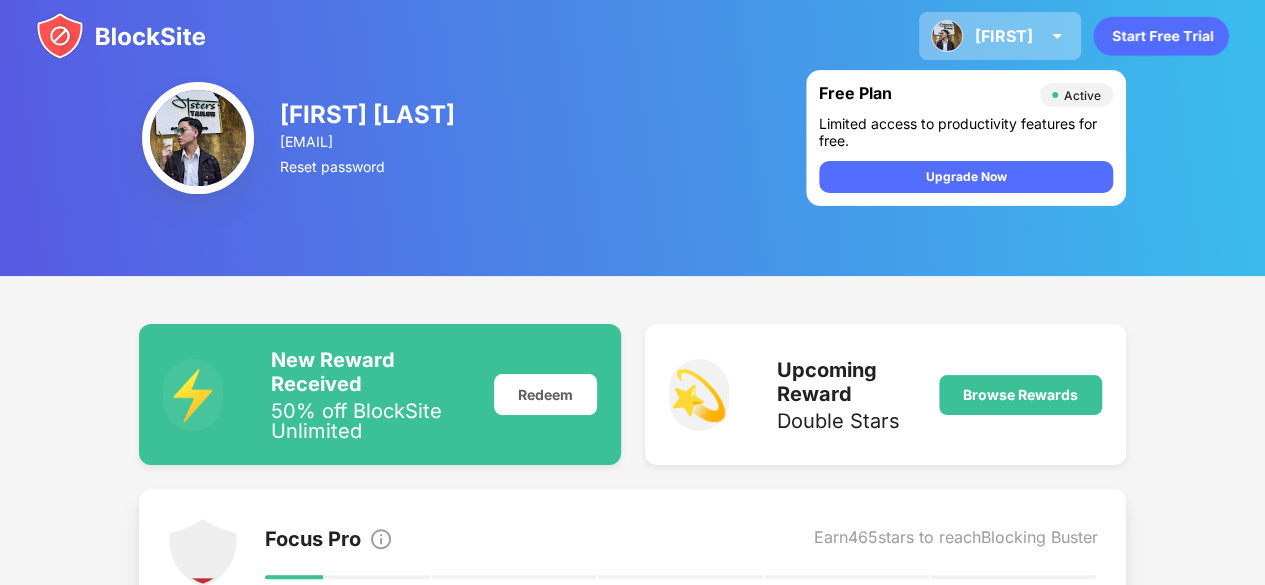 click on "harvey" at bounding box center (1004, 36) 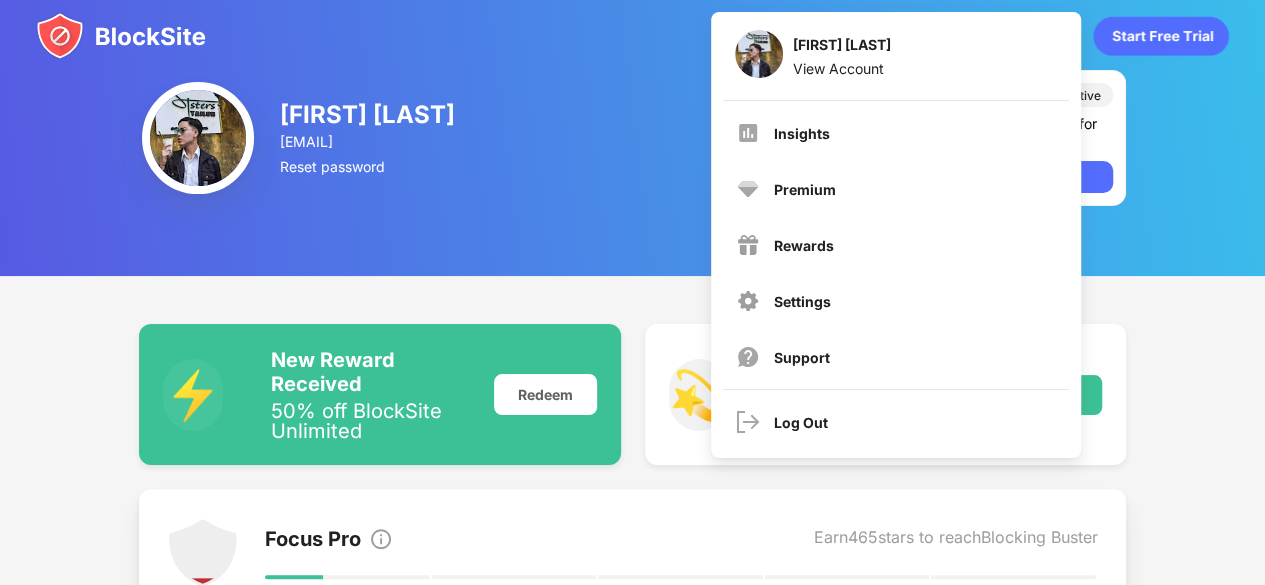 click on "harvey quanghuy quanghuyharvey761@gmail.com Reset password Free Plan Active Limited access to productivity features for free. Upgrade Now" at bounding box center (632, 138) 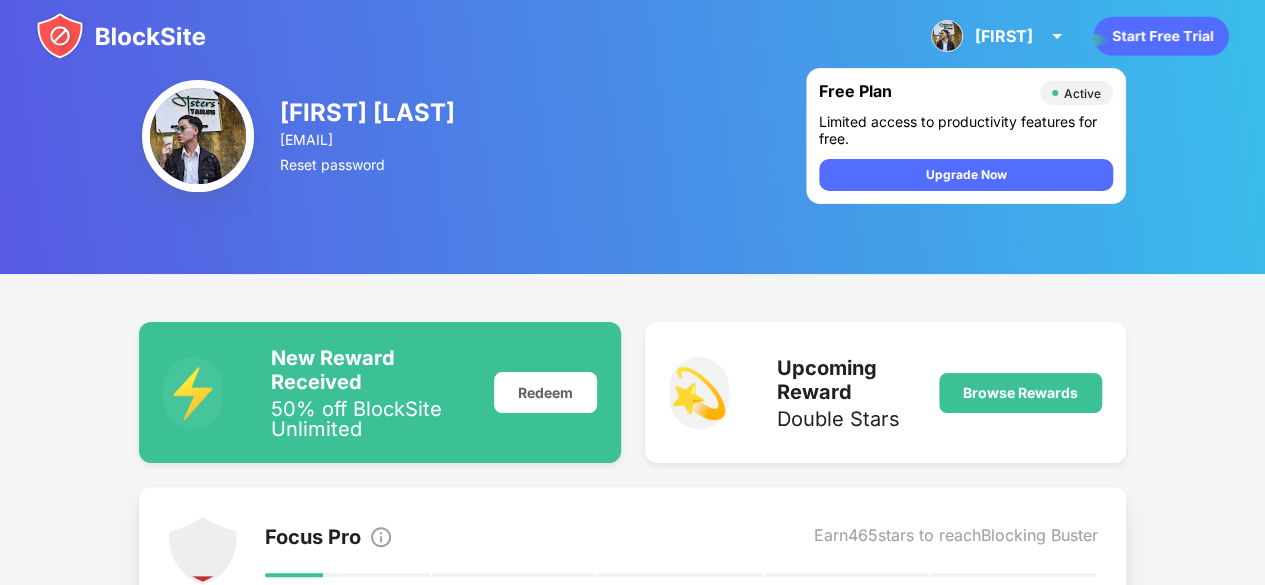 scroll, scrollTop: 0, scrollLeft: 0, axis: both 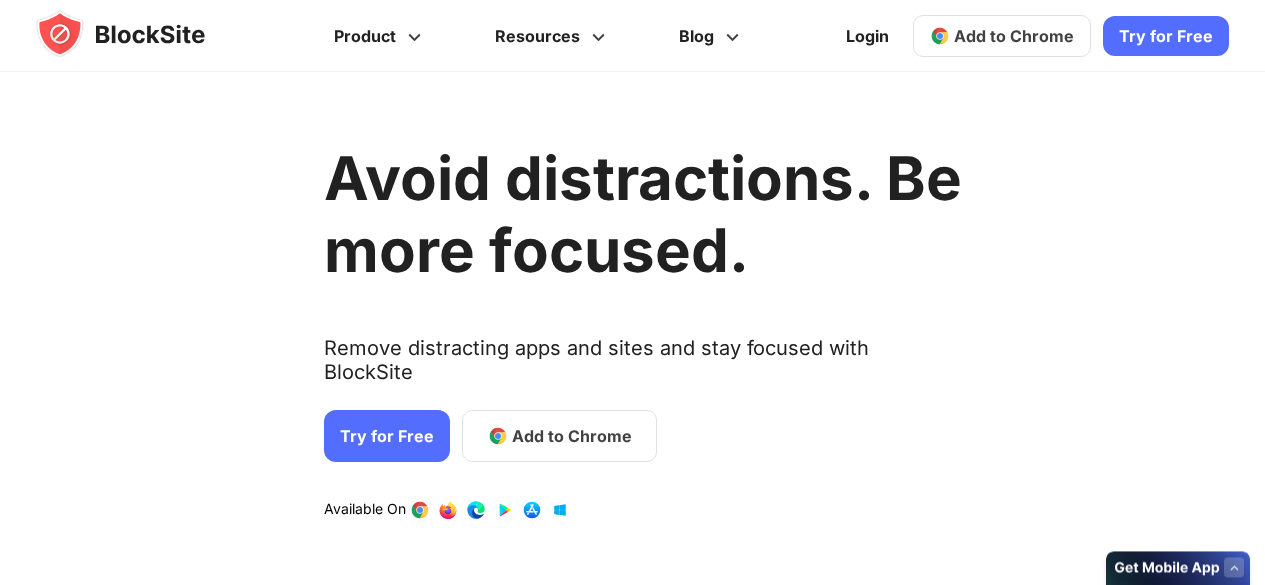 drag, startPoint x: 0, startPoint y: 0, endPoint x: 883, endPoint y: 37, distance: 883.77484 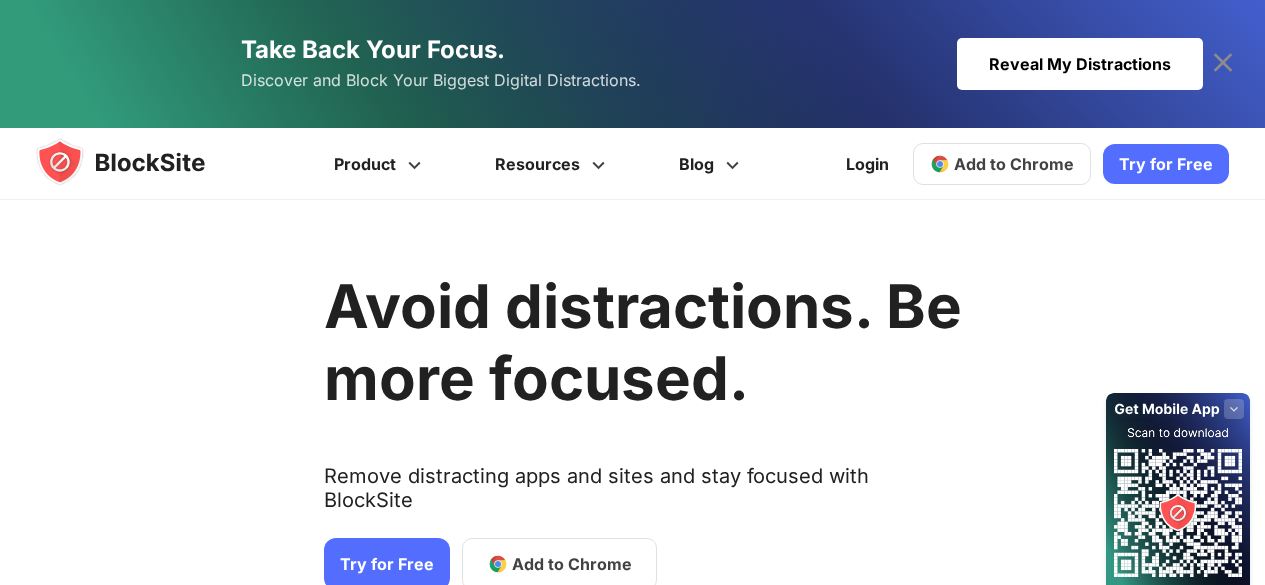 scroll, scrollTop: 0, scrollLeft: 0, axis: both 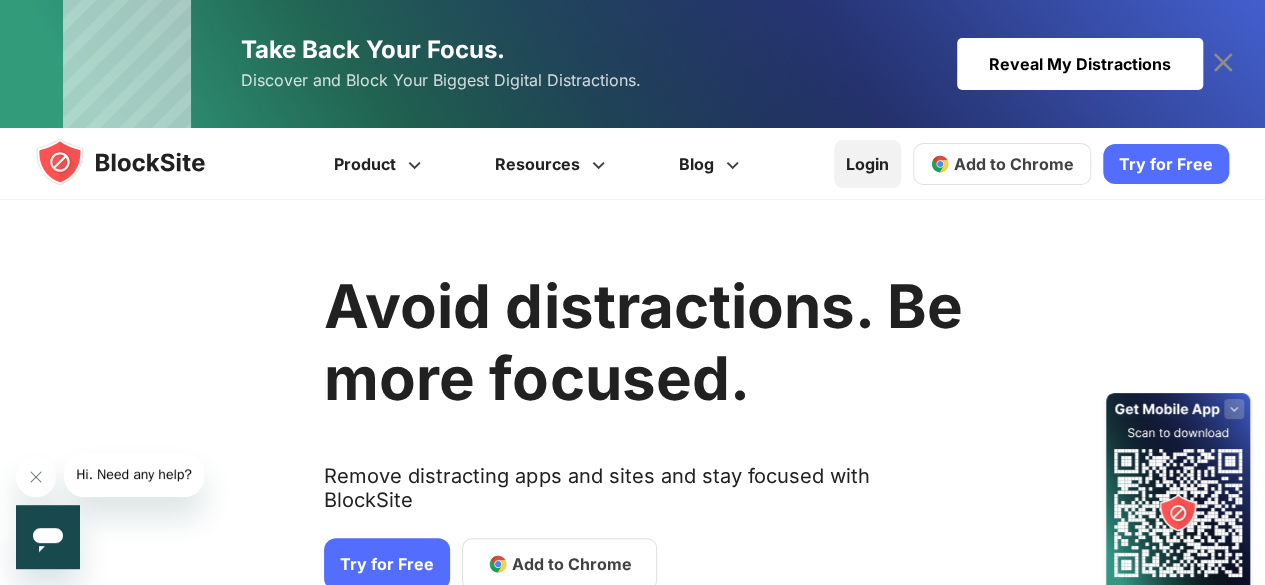click on "Login" at bounding box center (867, 164) 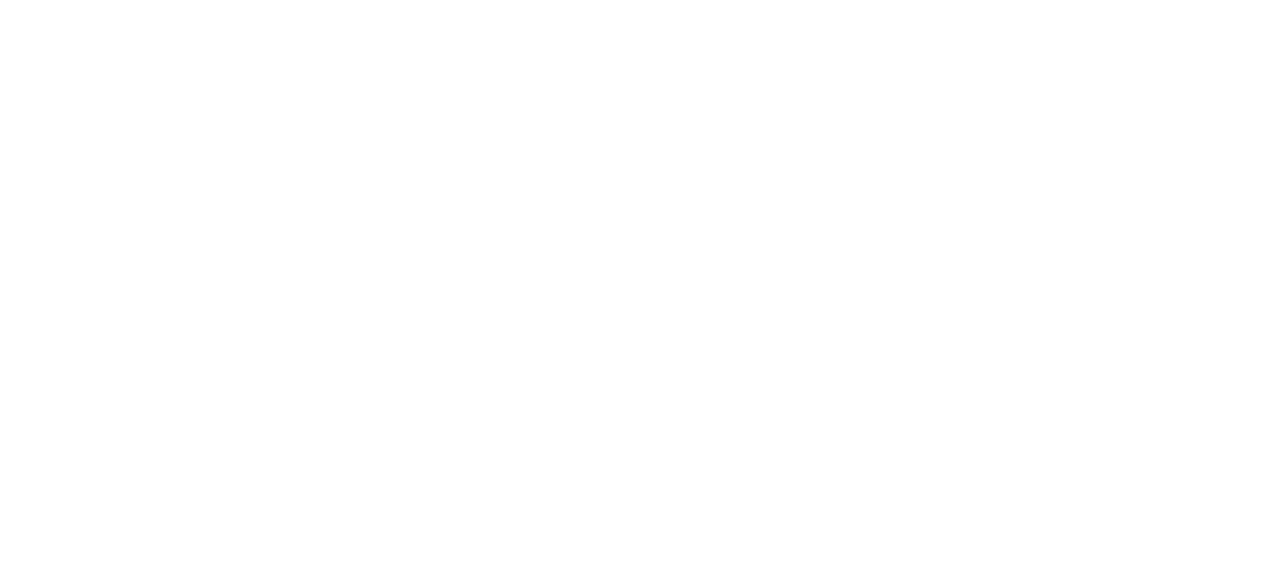 scroll, scrollTop: 0, scrollLeft: 0, axis: both 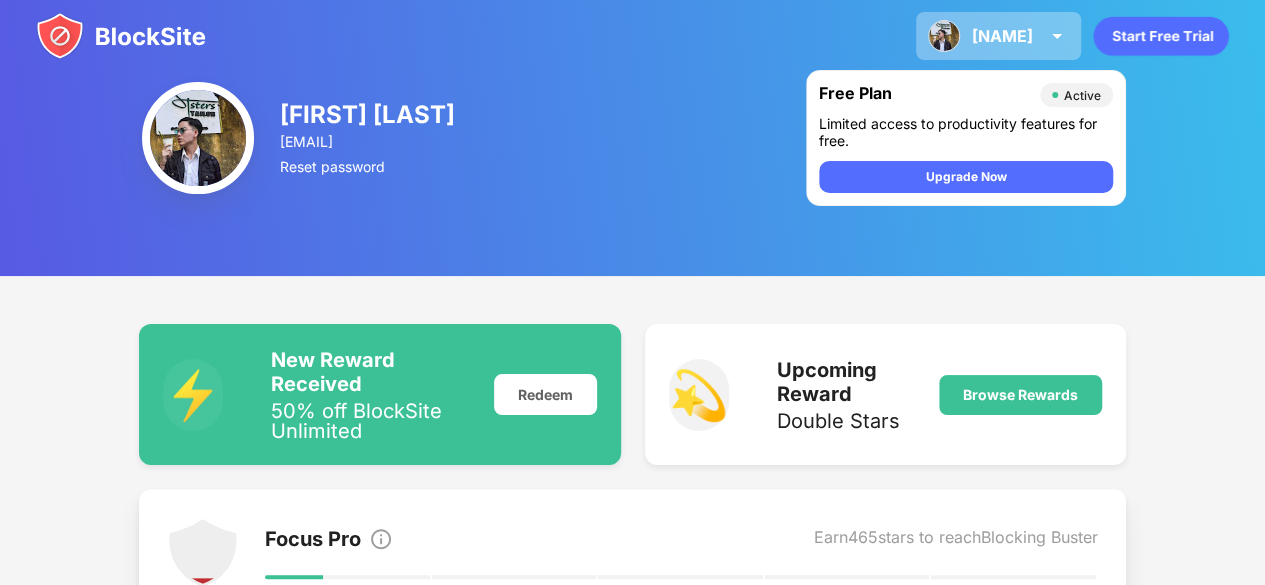 click on "[NAME]" at bounding box center (1002, 36) 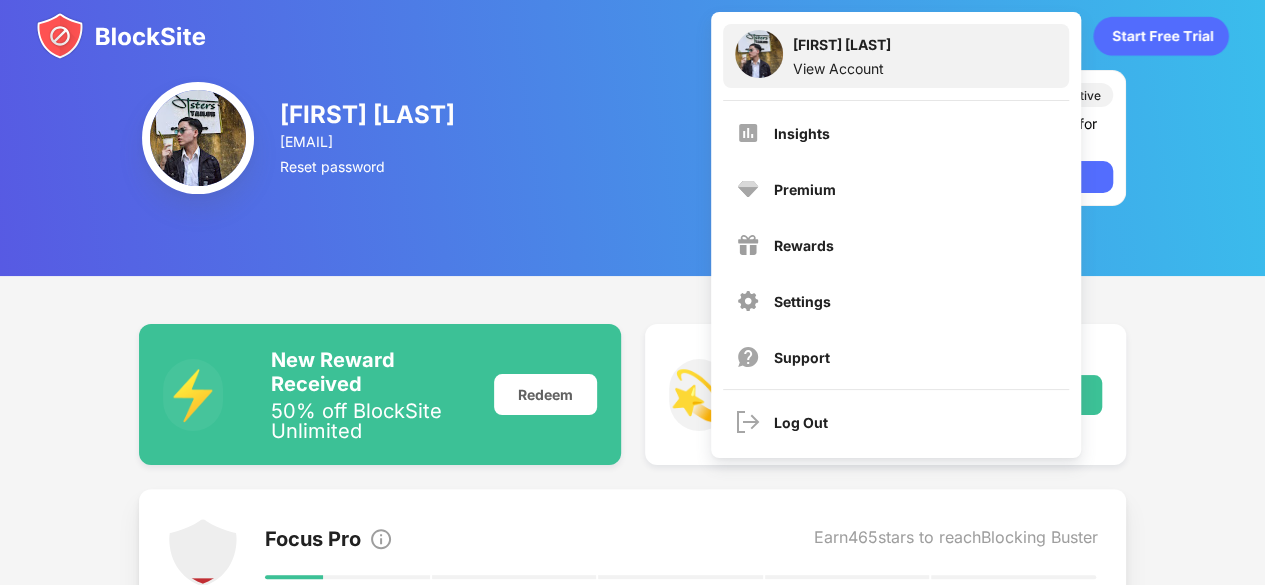 click on "[FIRST] [LAST]" at bounding box center [842, 48] 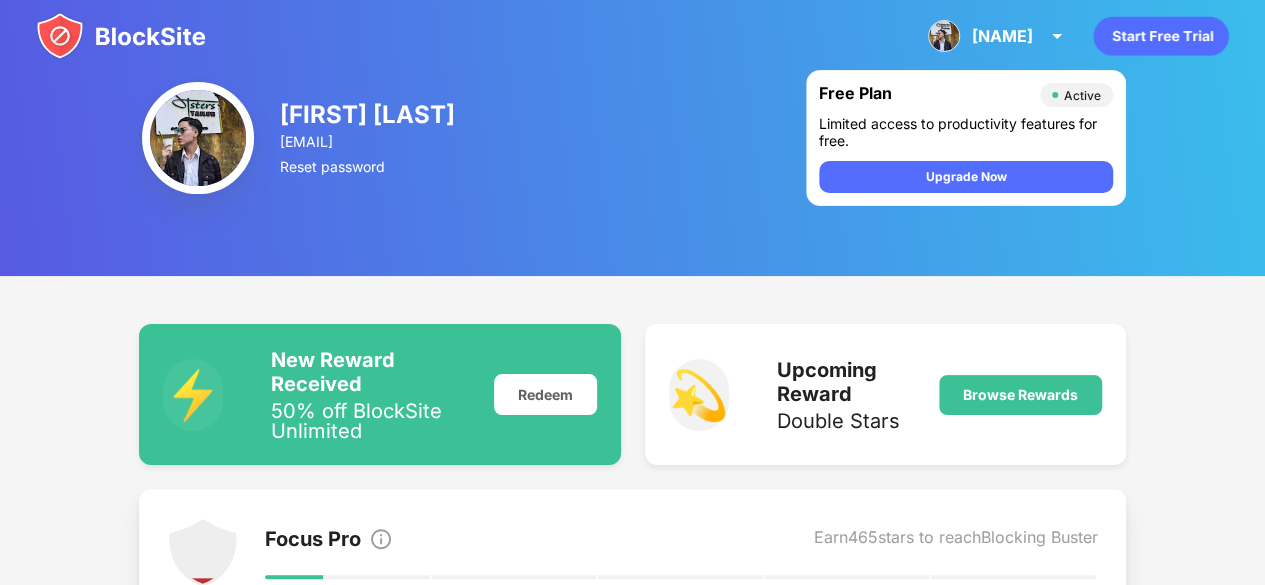 click at bounding box center (121, 36) 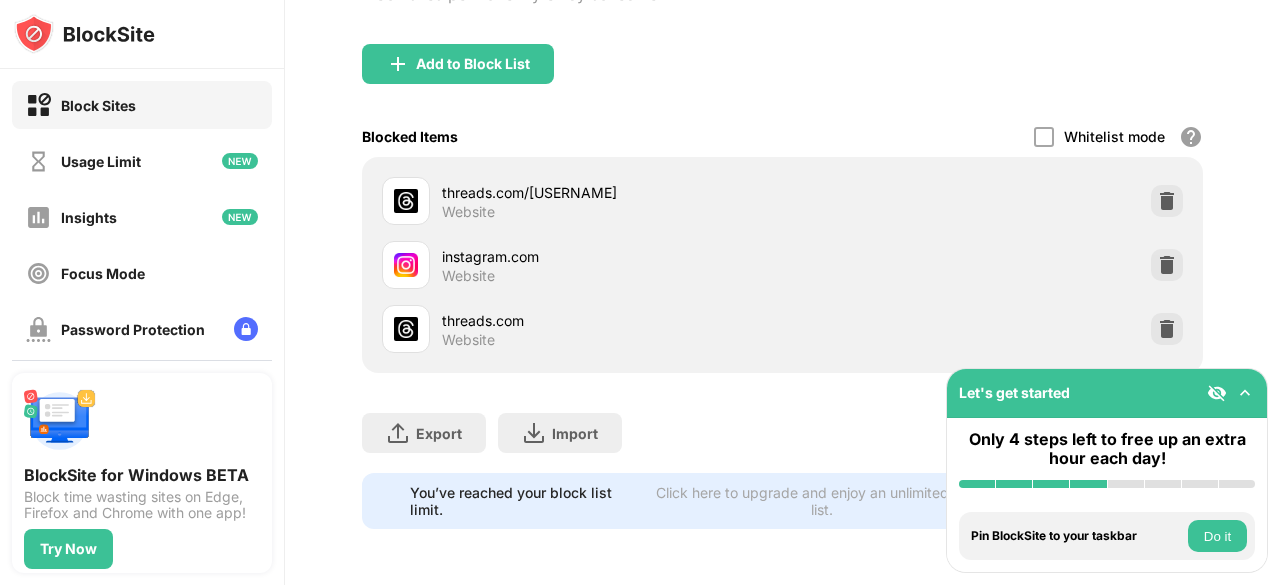 scroll, scrollTop: 200, scrollLeft: 0, axis: vertical 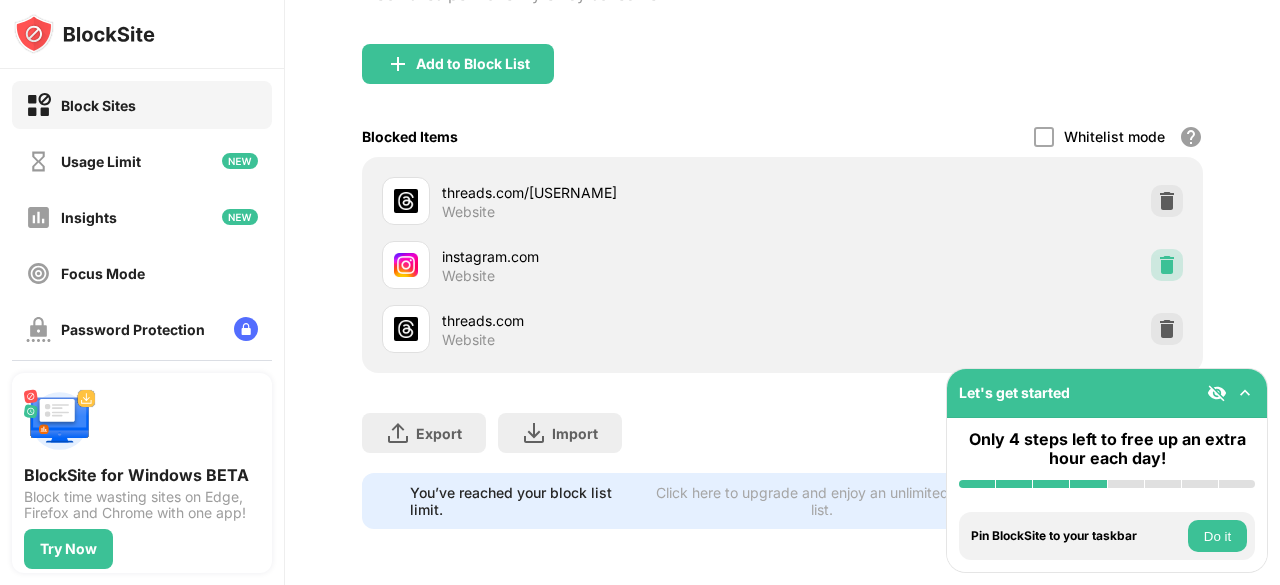 click at bounding box center (1167, 265) 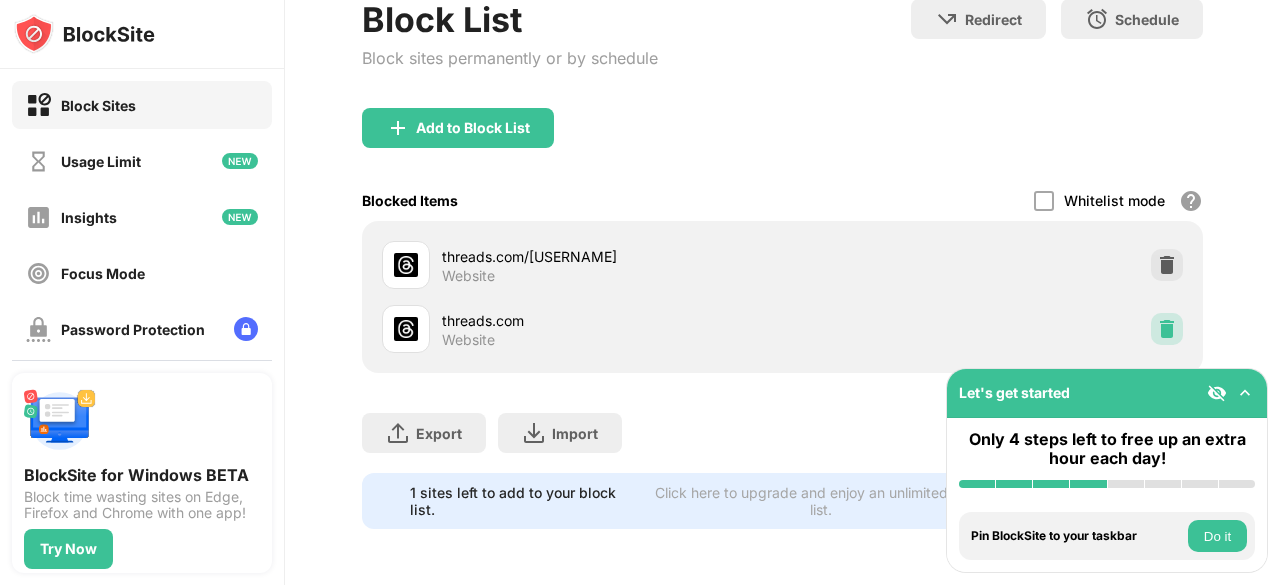 click at bounding box center [1167, 329] 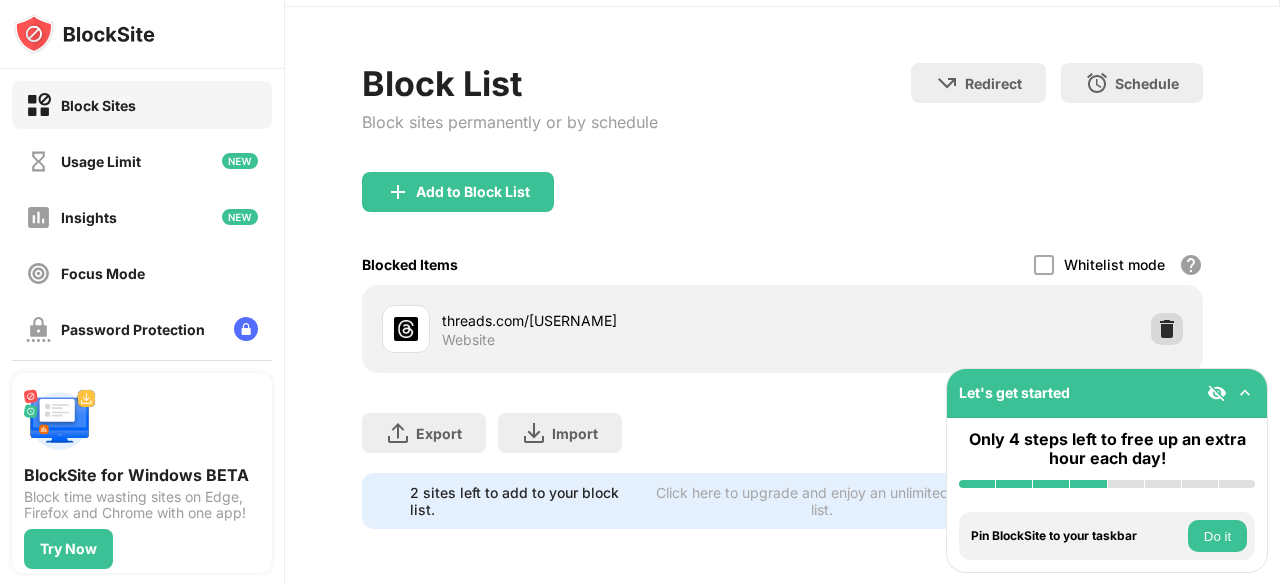 click at bounding box center [1167, 329] 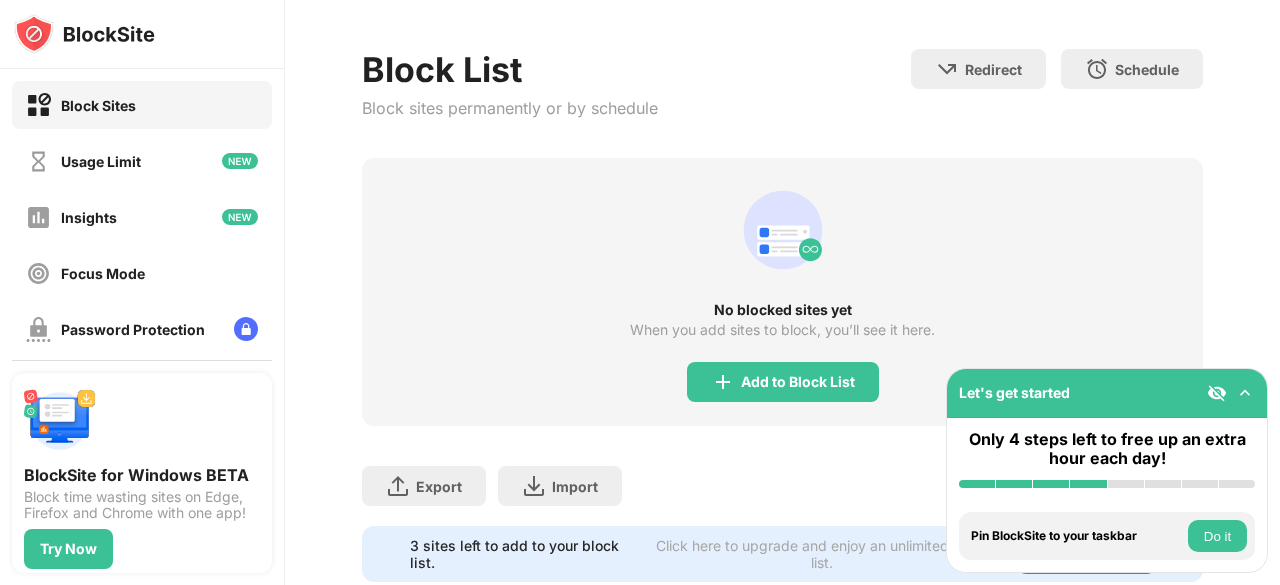 scroll, scrollTop: 143, scrollLeft: 0, axis: vertical 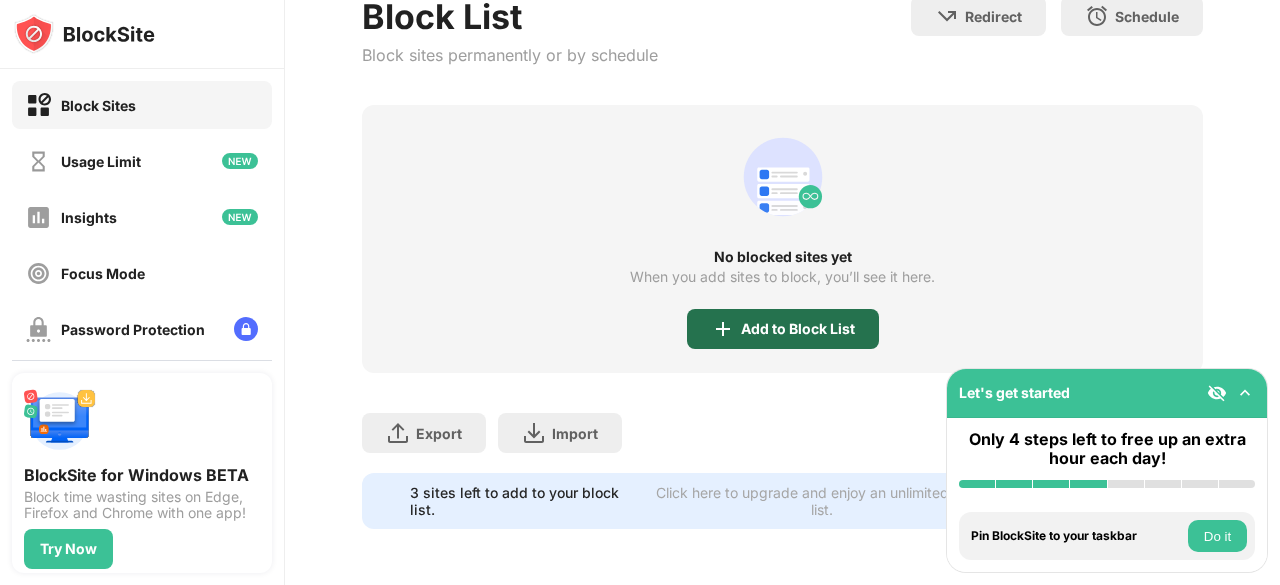 click on "Add to Block List" at bounding box center [798, 329] 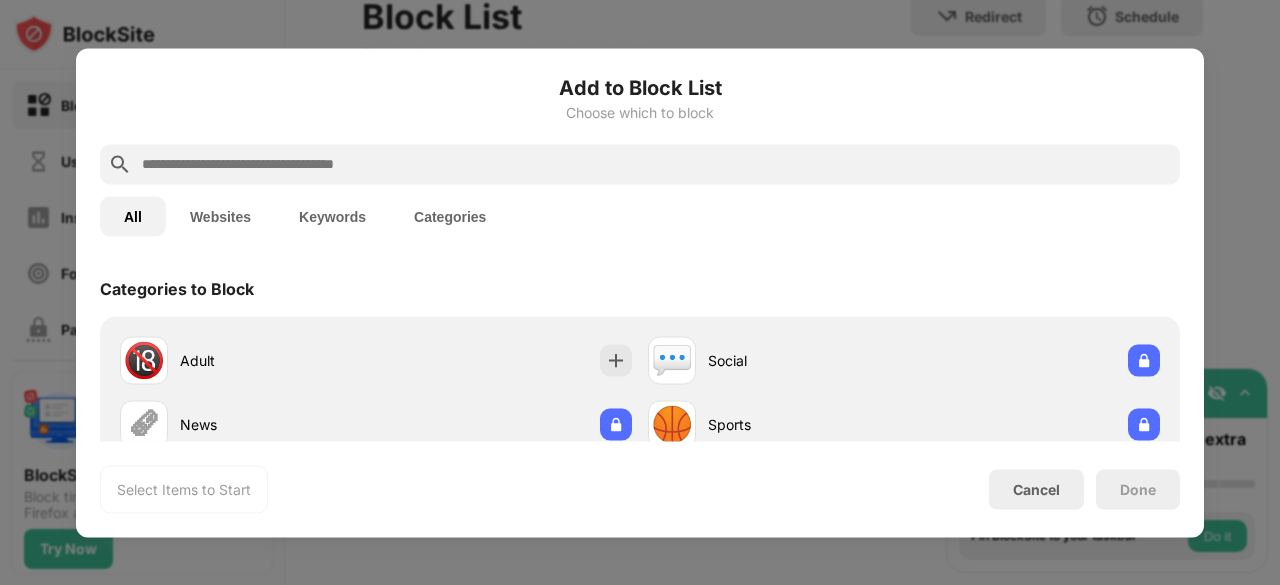 click at bounding box center [656, 164] 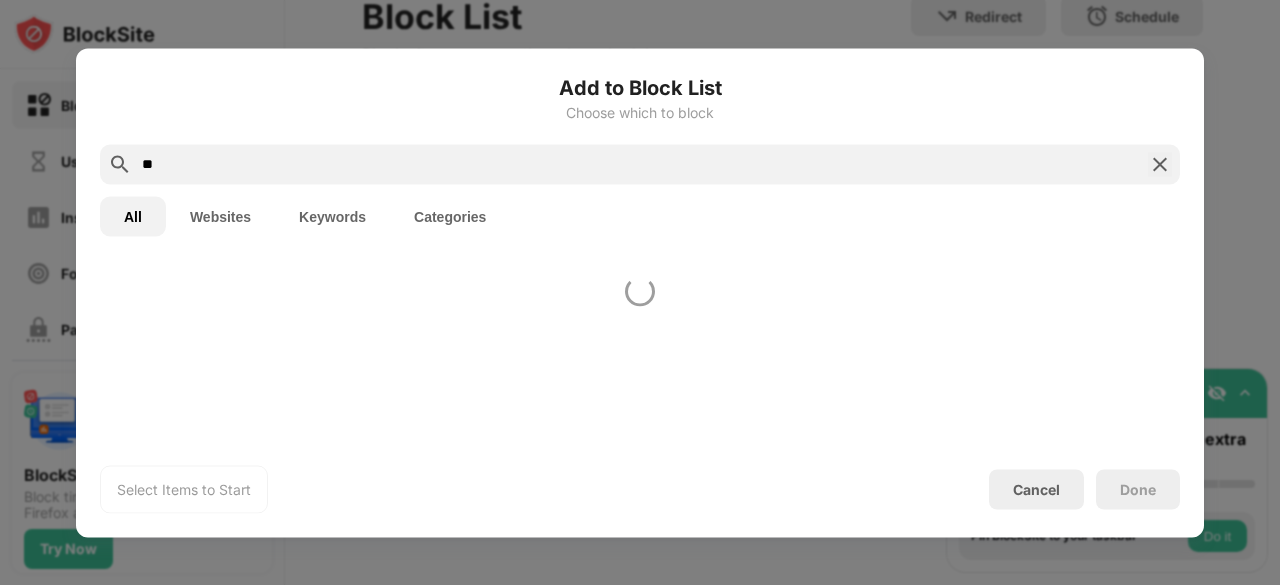 type on "*" 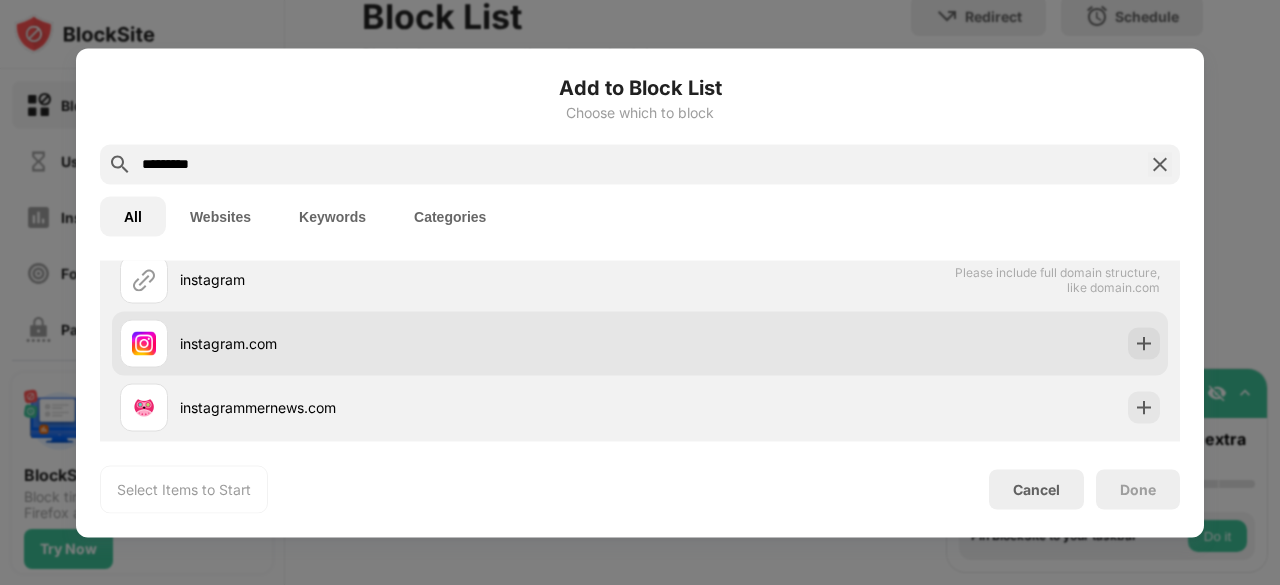 scroll, scrollTop: 100, scrollLeft: 0, axis: vertical 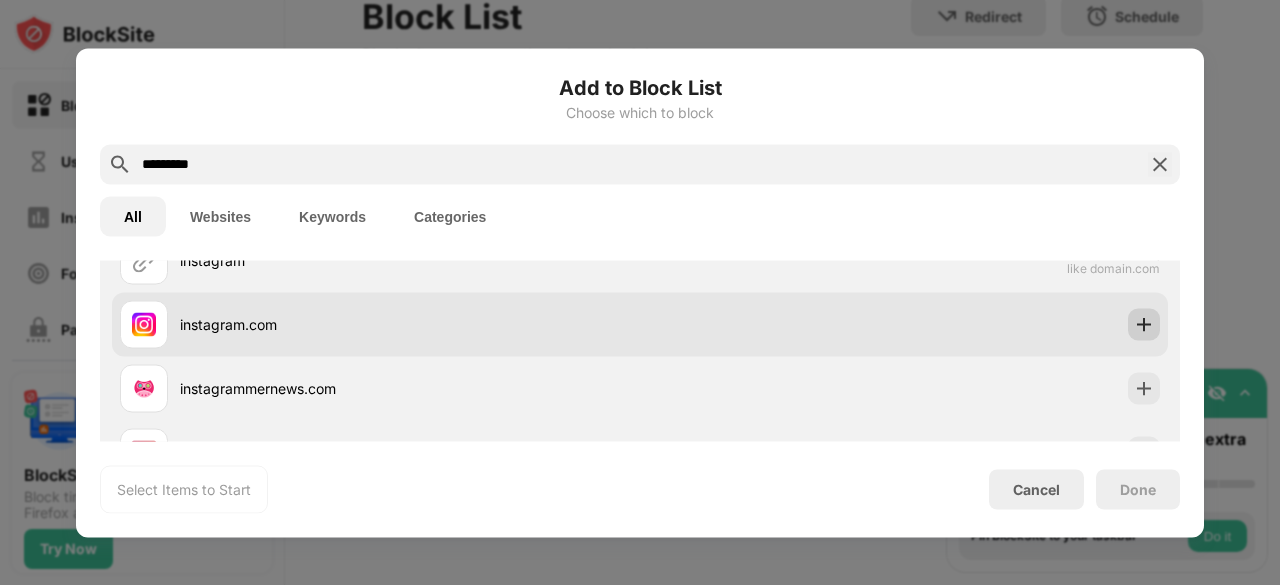 click at bounding box center [1144, 324] 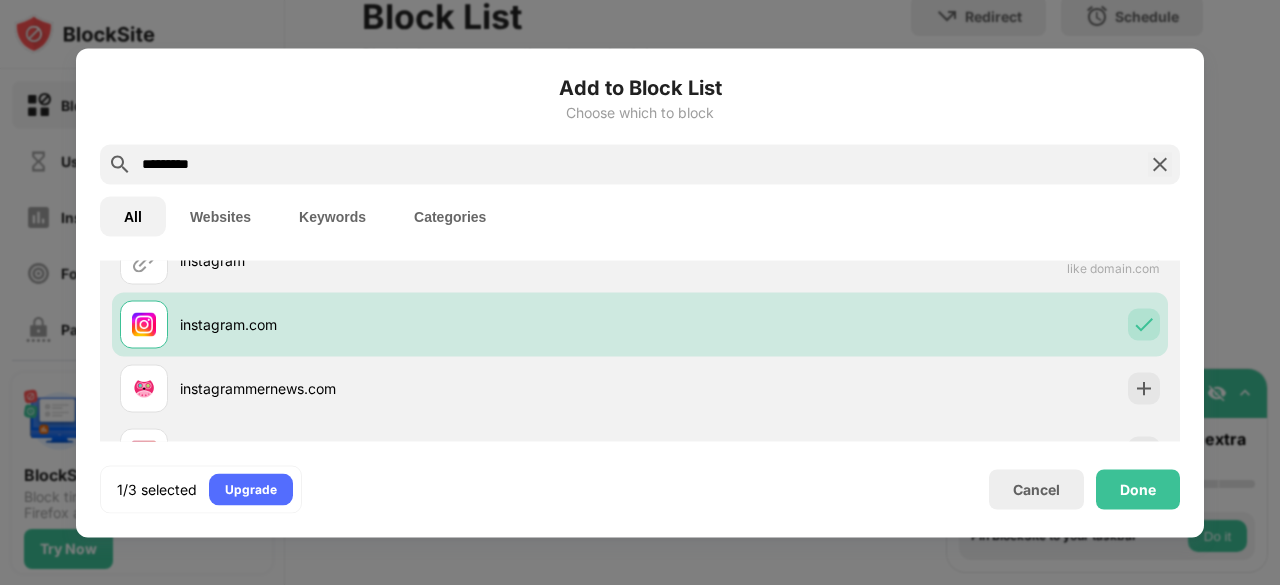 click on "*********" at bounding box center [640, 164] 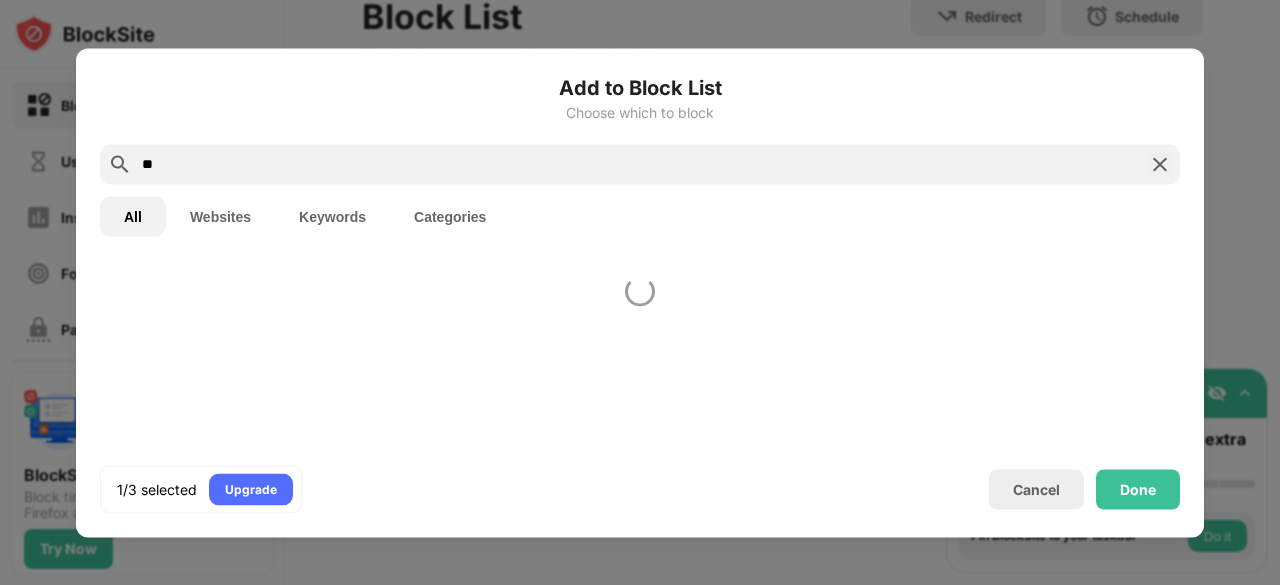 scroll, scrollTop: 0, scrollLeft: 0, axis: both 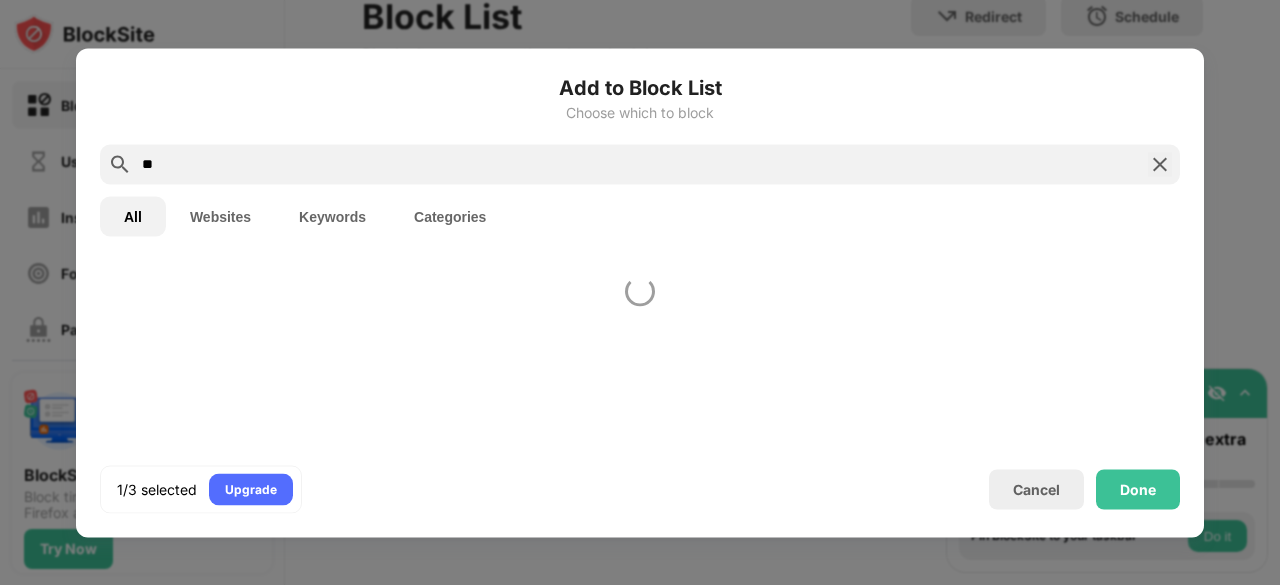 type on "*" 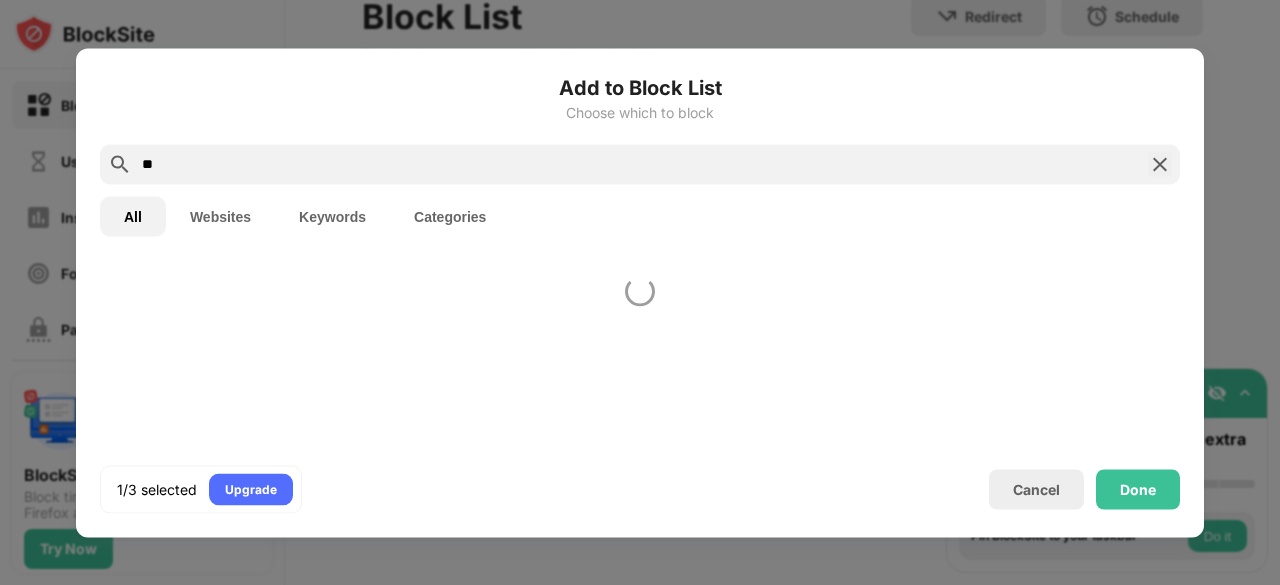 type on "*" 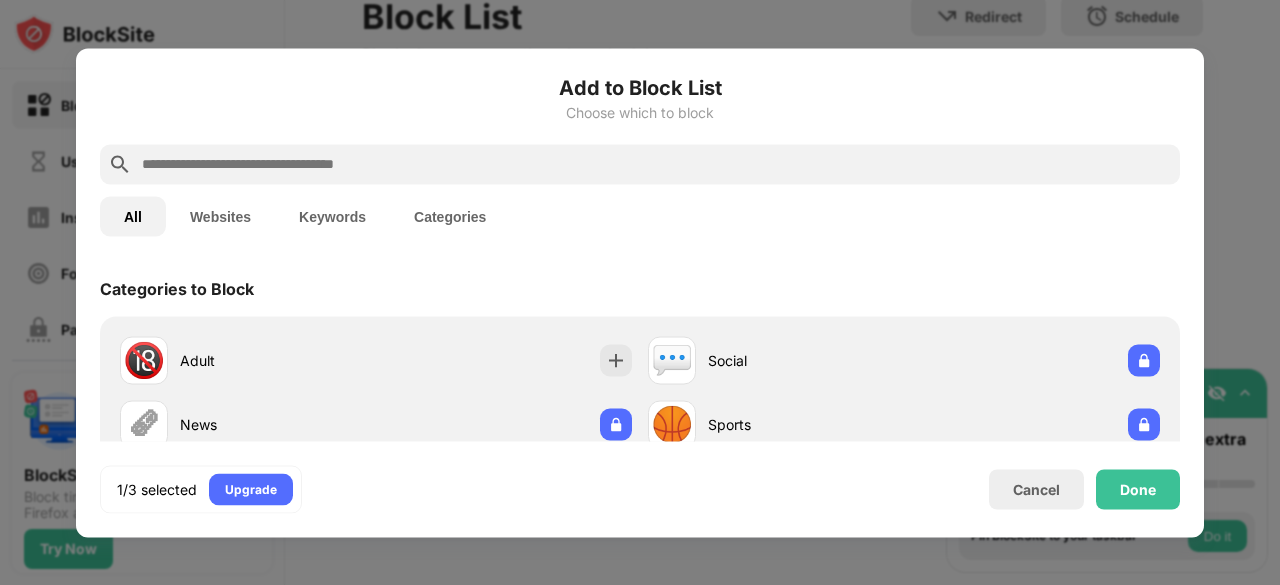 paste on "**********" 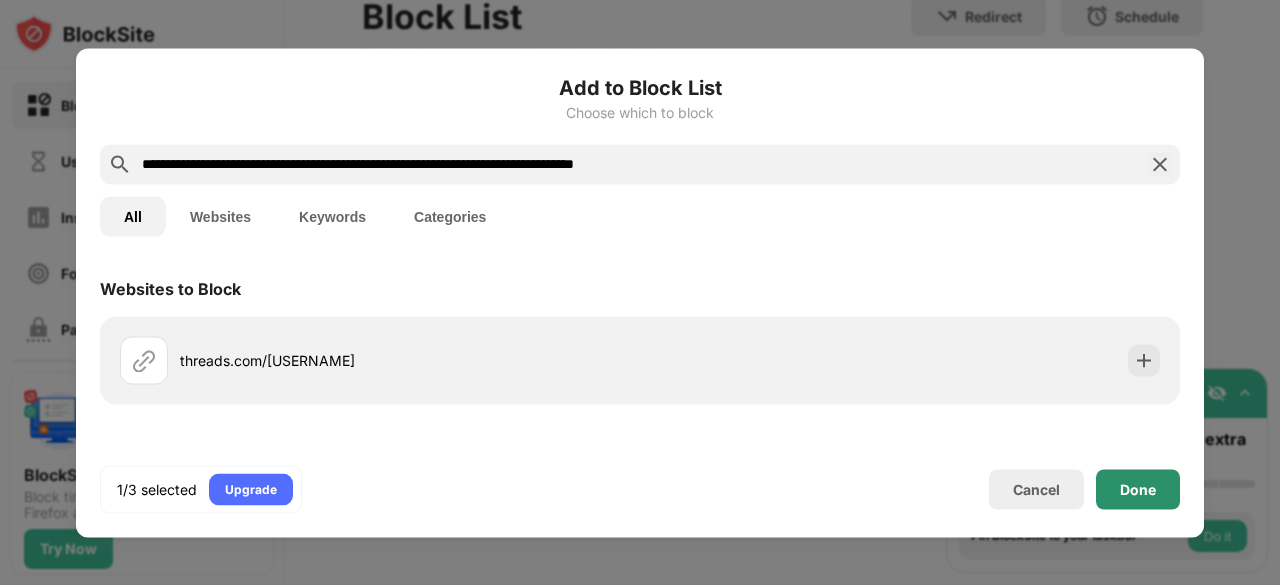 type on "**********" 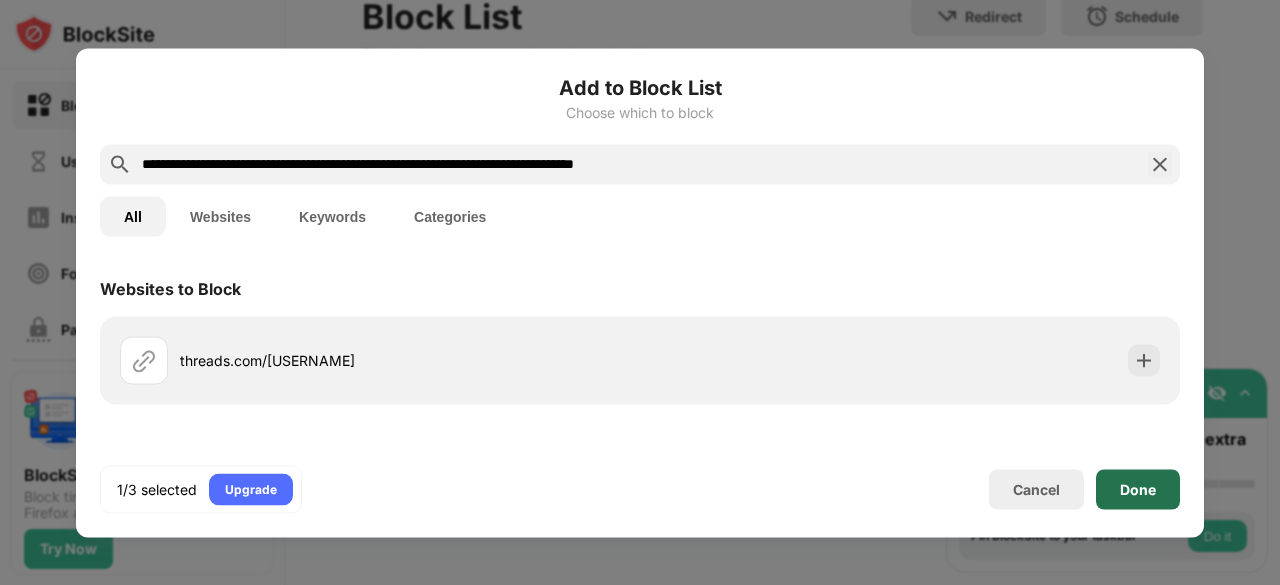 click on "Done" at bounding box center (1138, 489) 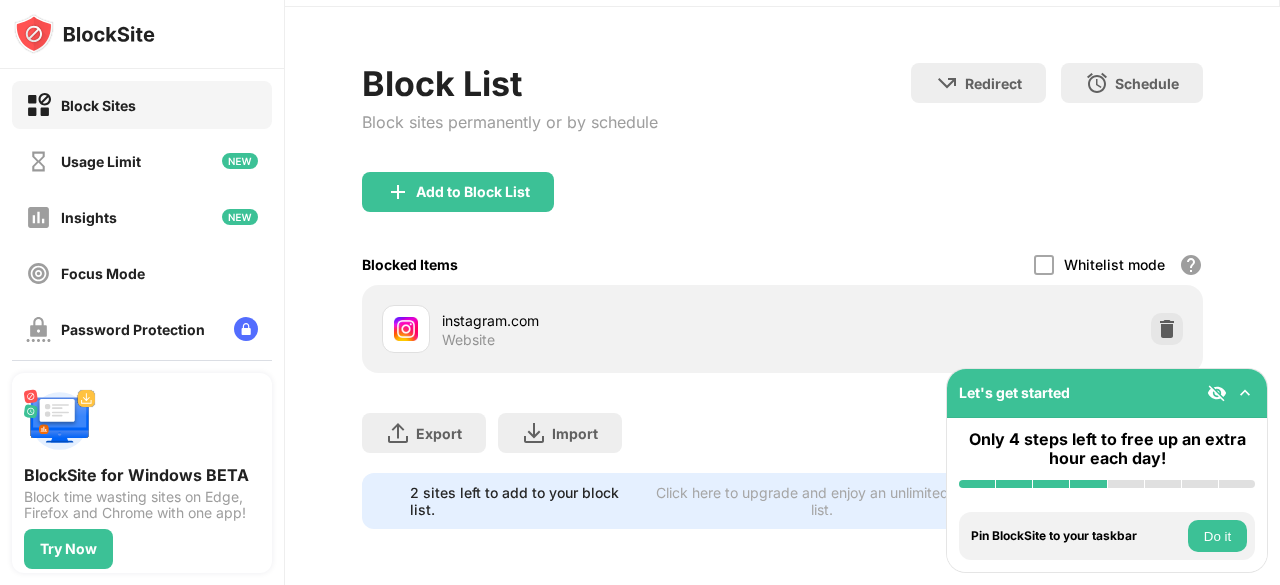 scroll, scrollTop: 76, scrollLeft: 0, axis: vertical 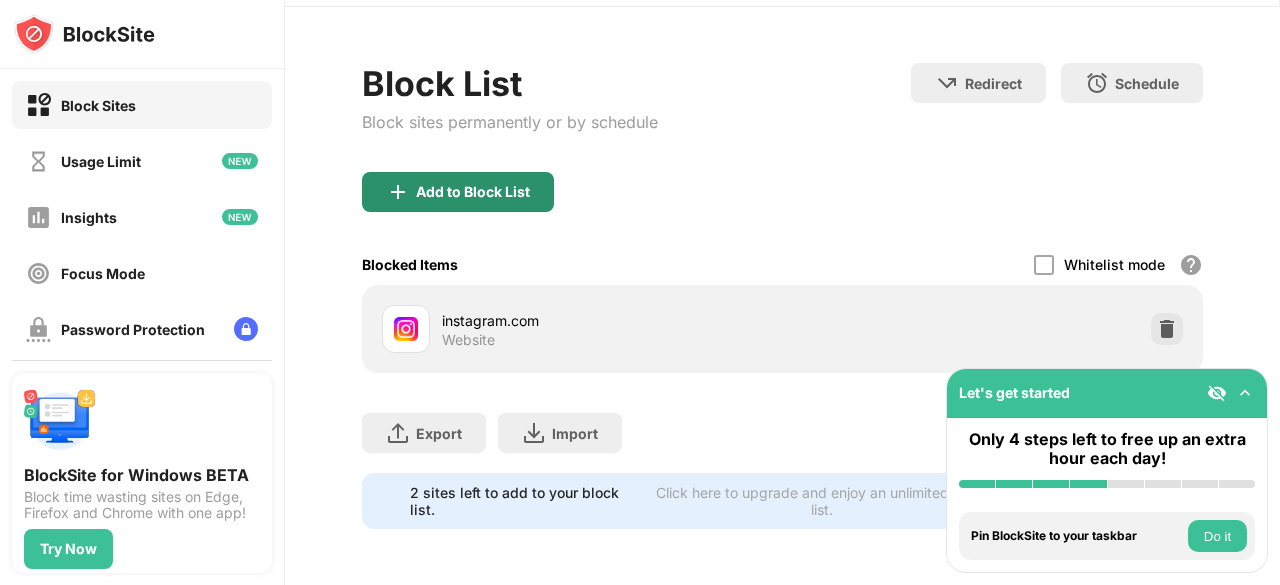 click on "Add to Block List" at bounding box center [473, 192] 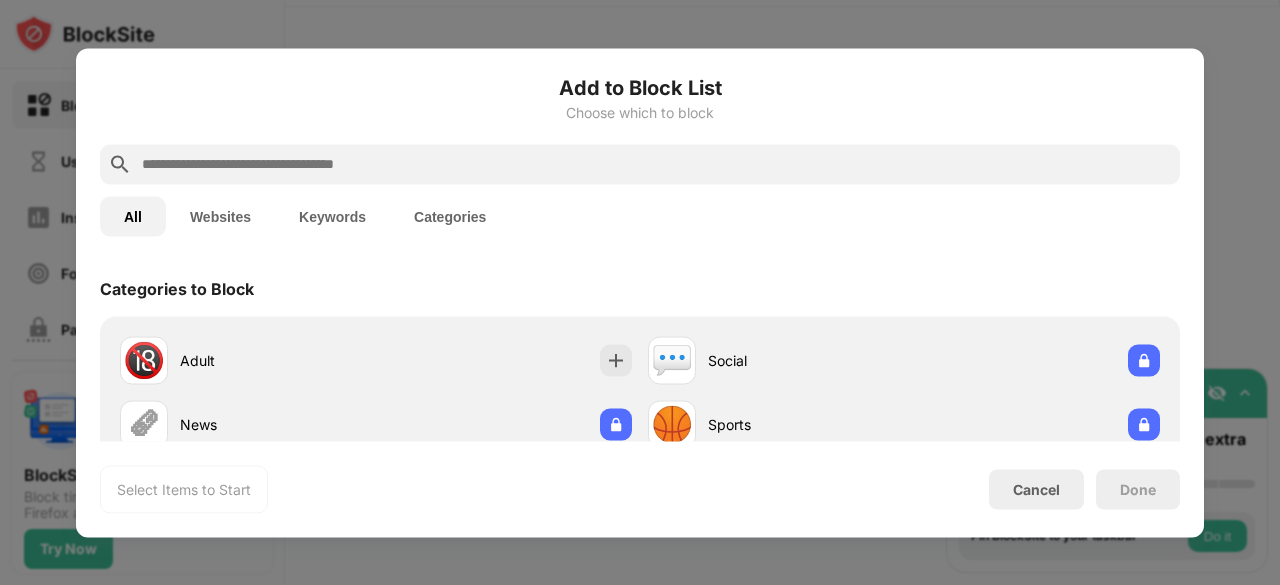click at bounding box center (640, 164) 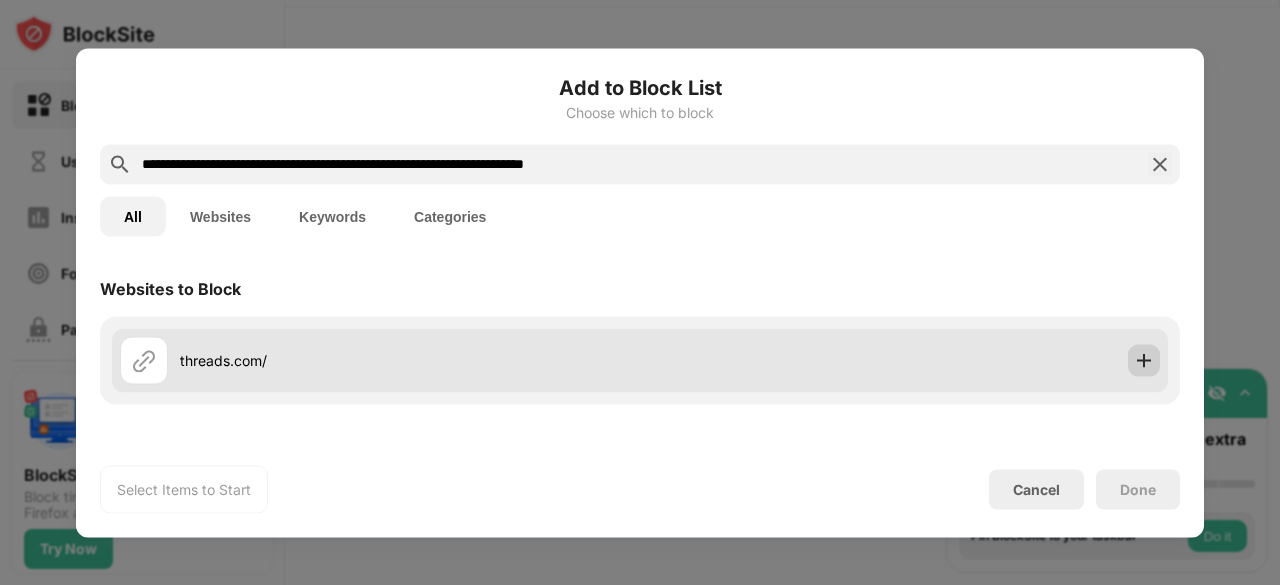 type on "**********" 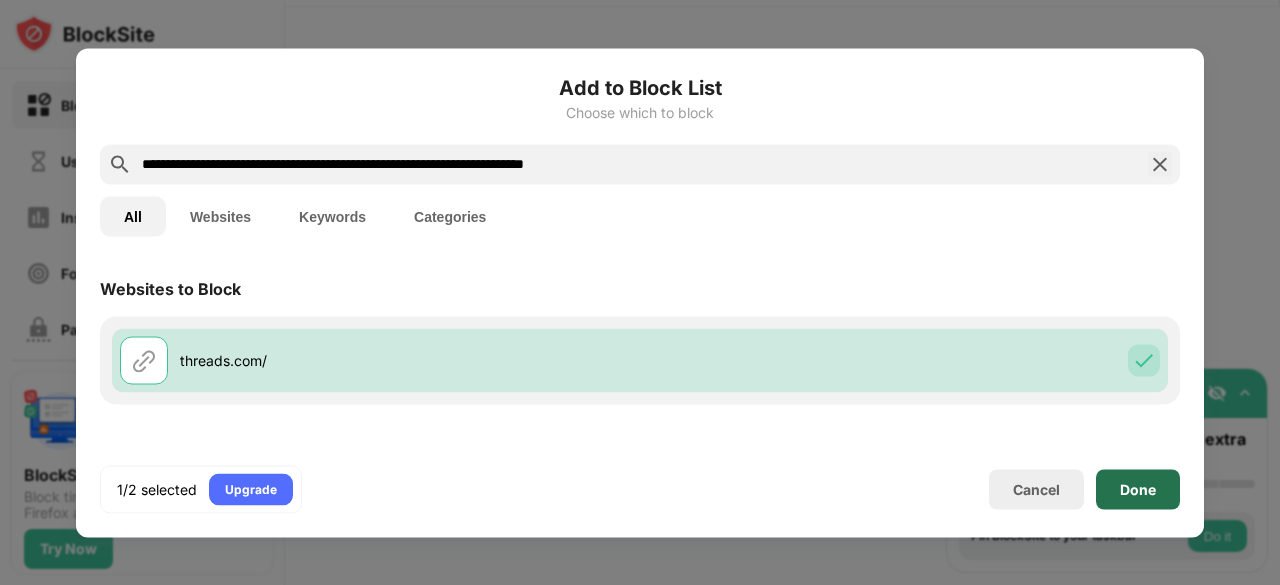 click on "Done" at bounding box center [1138, 489] 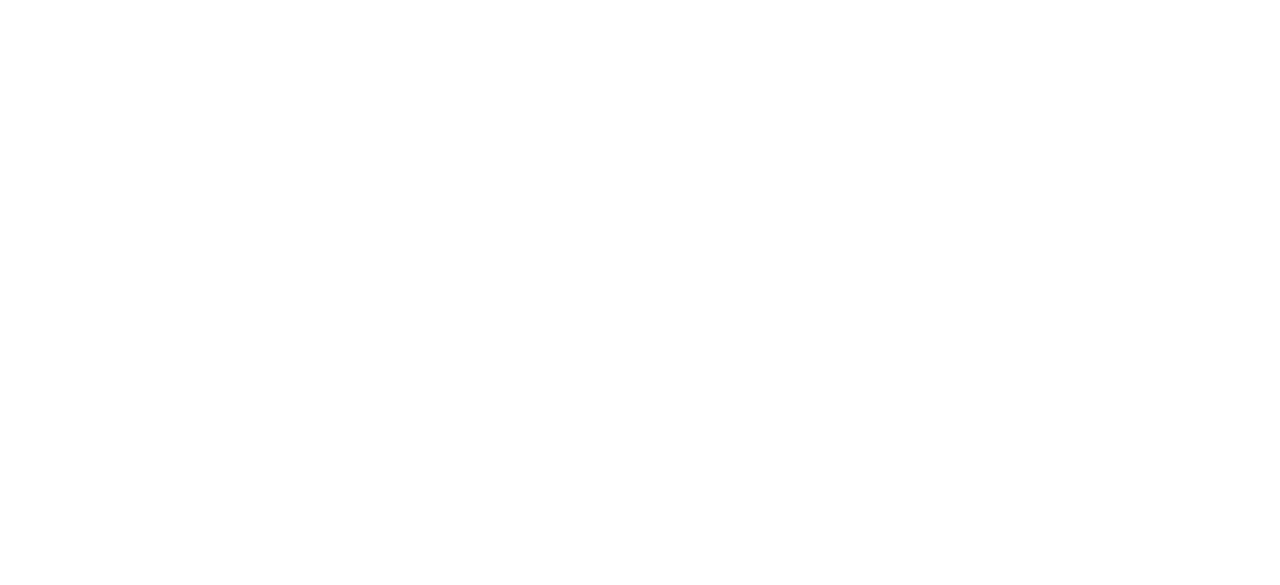scroll, scrollTop: 0, scrollLeft: 0, axis: both 